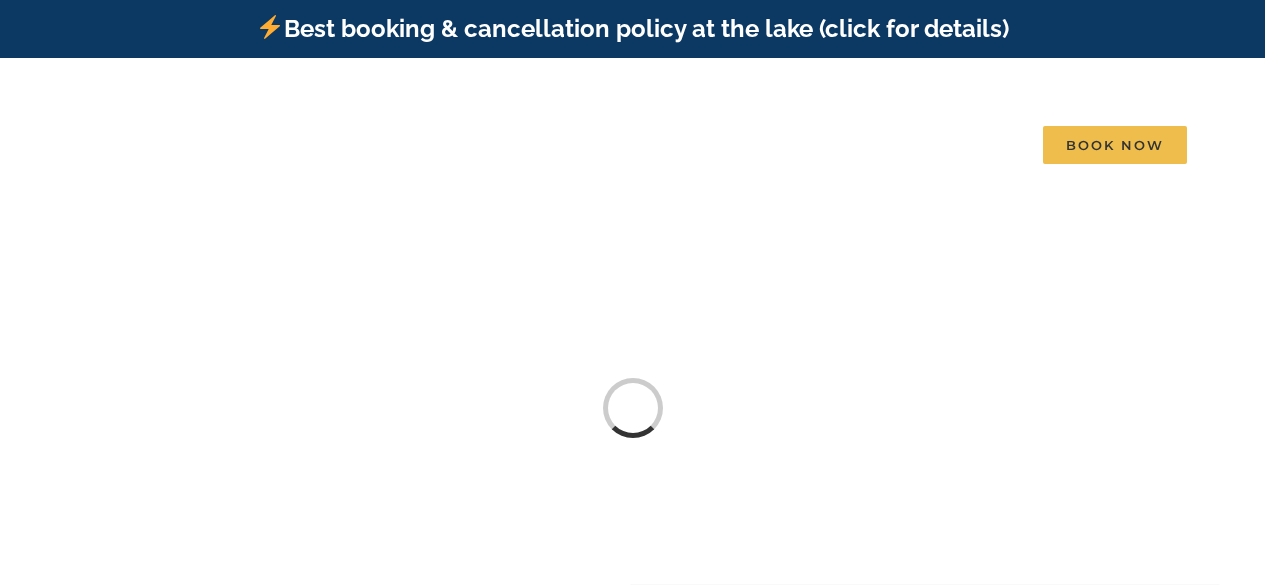 scroll, scrollTop: 0, scrollLeft: 0, axis: both 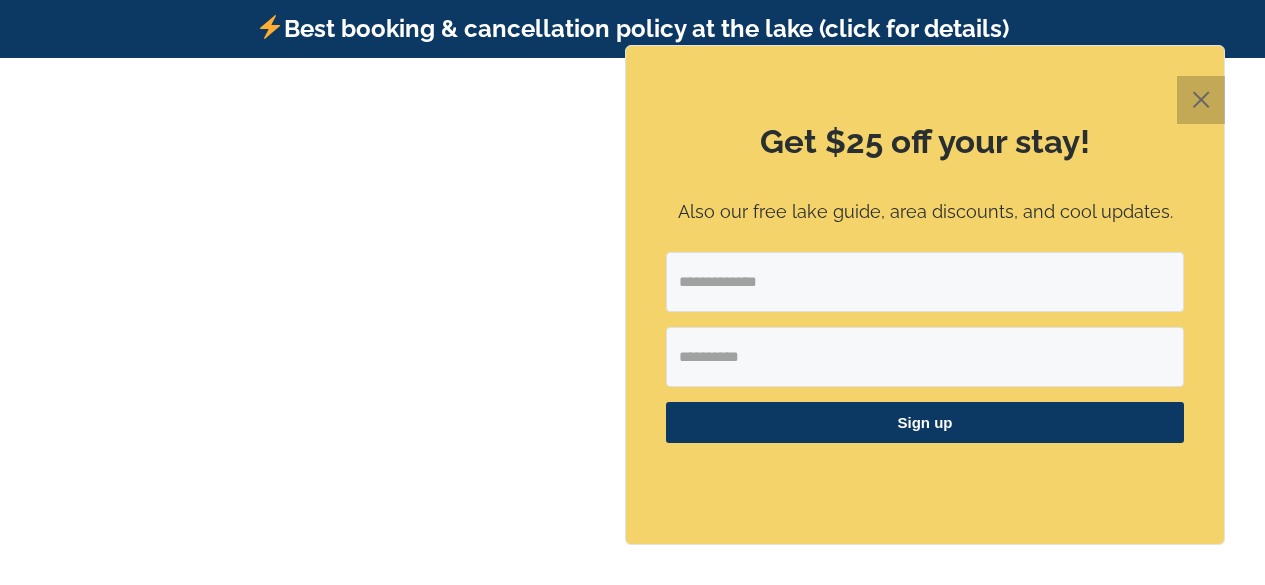 click on "✕" at bounding box center [1201, 100] 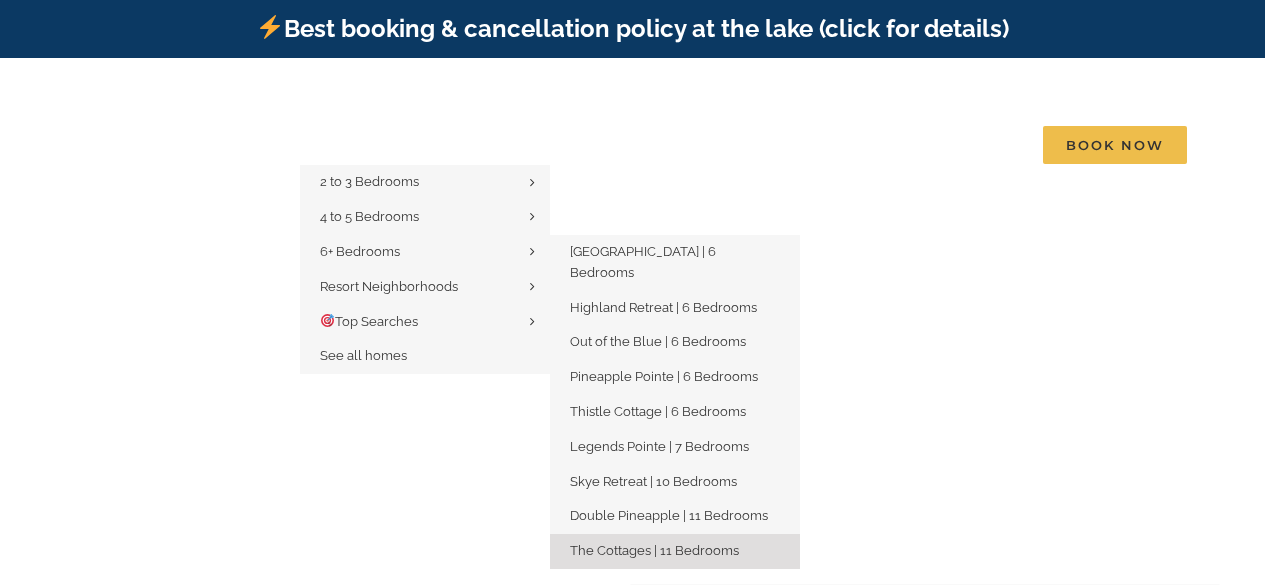 click on "The Cottages | 11 Bedrooms" at bounding box center (654, 550) 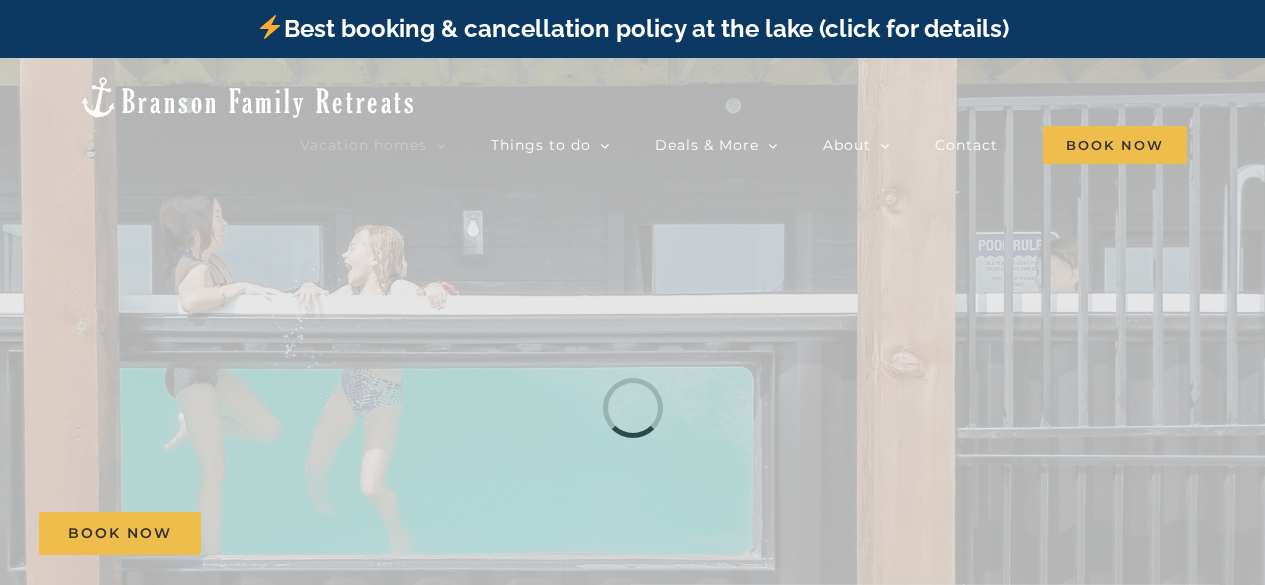 scroll, scrollTop: 0, scrollLeft: 0, axis: both 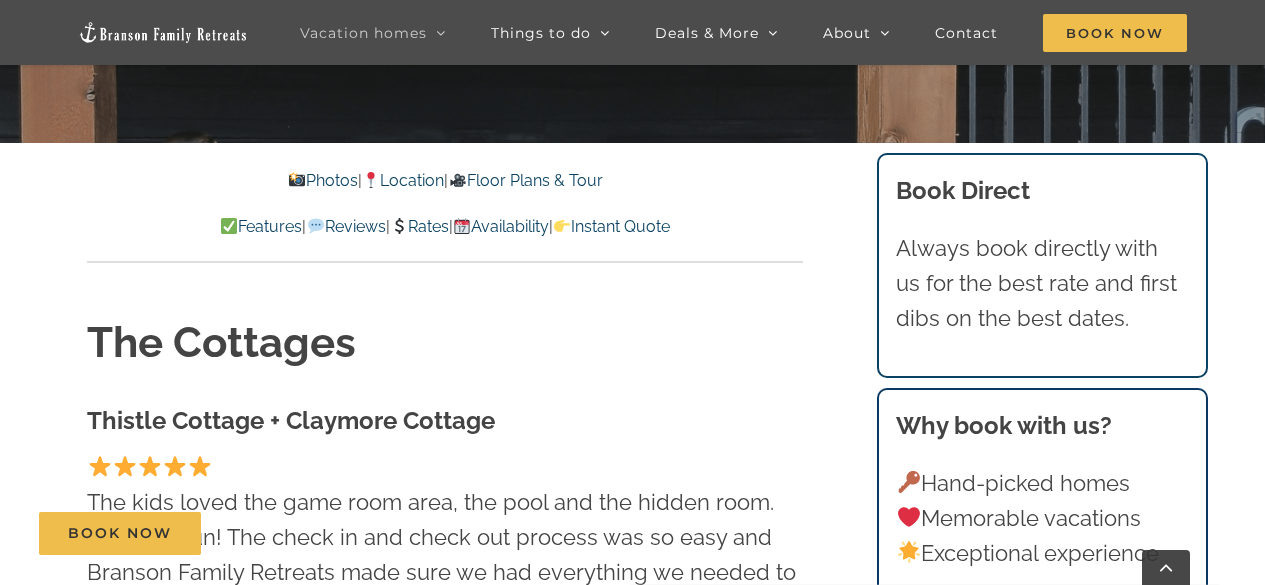 click on "Floor Plans & Tour" at bounding box center [525, 180] 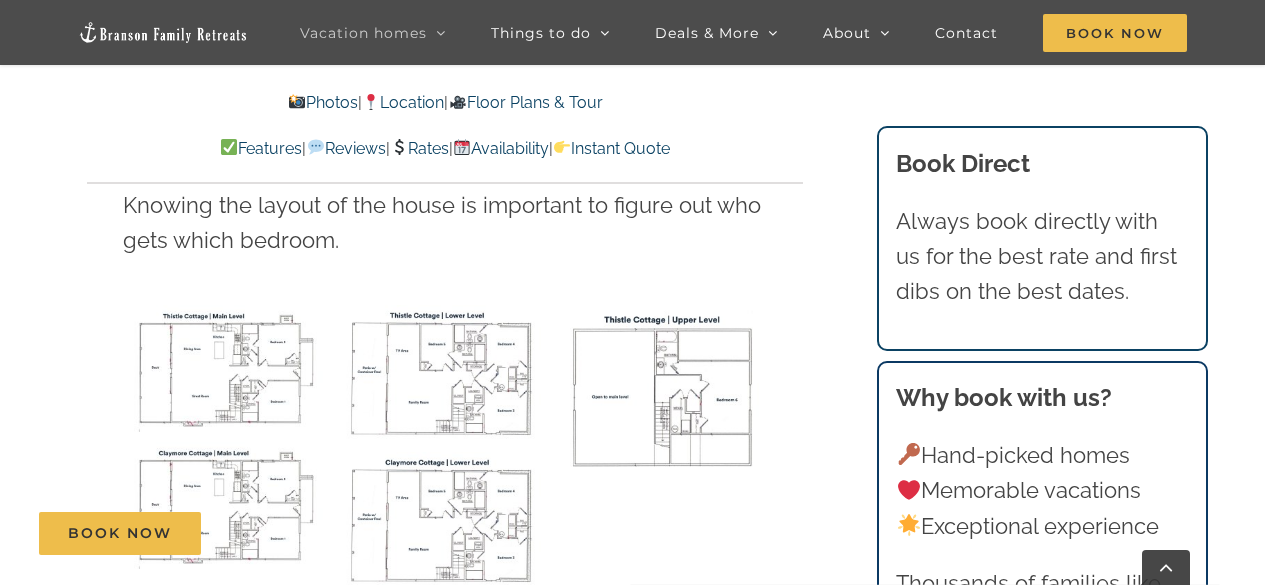 scroll, scrollTop: 13570, scrollLeft: 0, axis: vertical 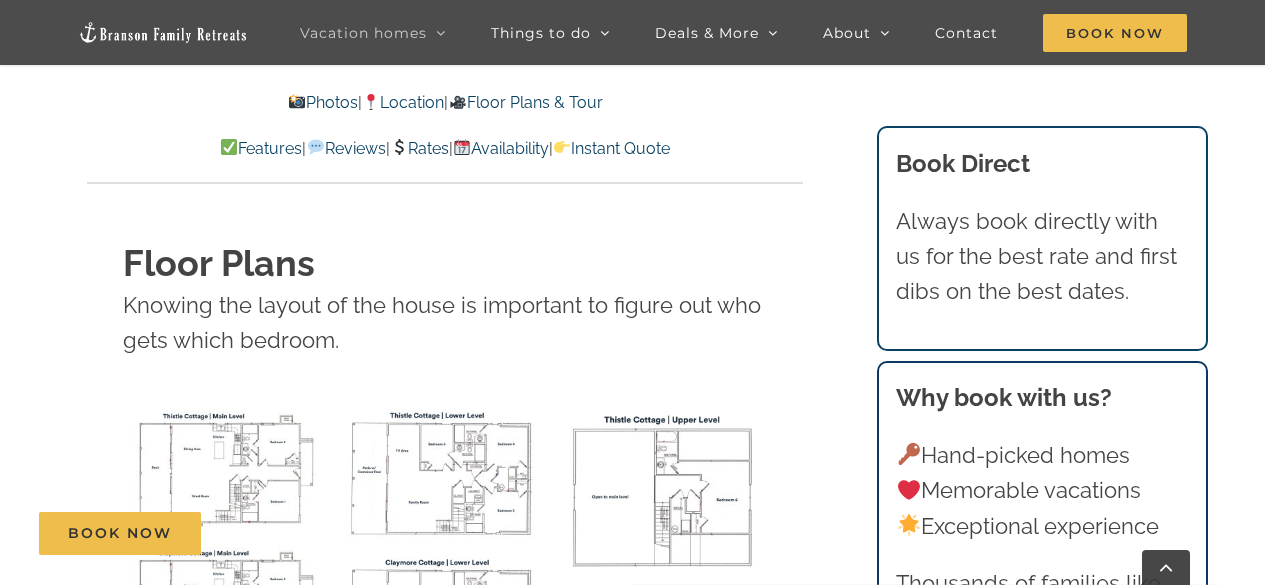 click at bounding box center [227, 468] 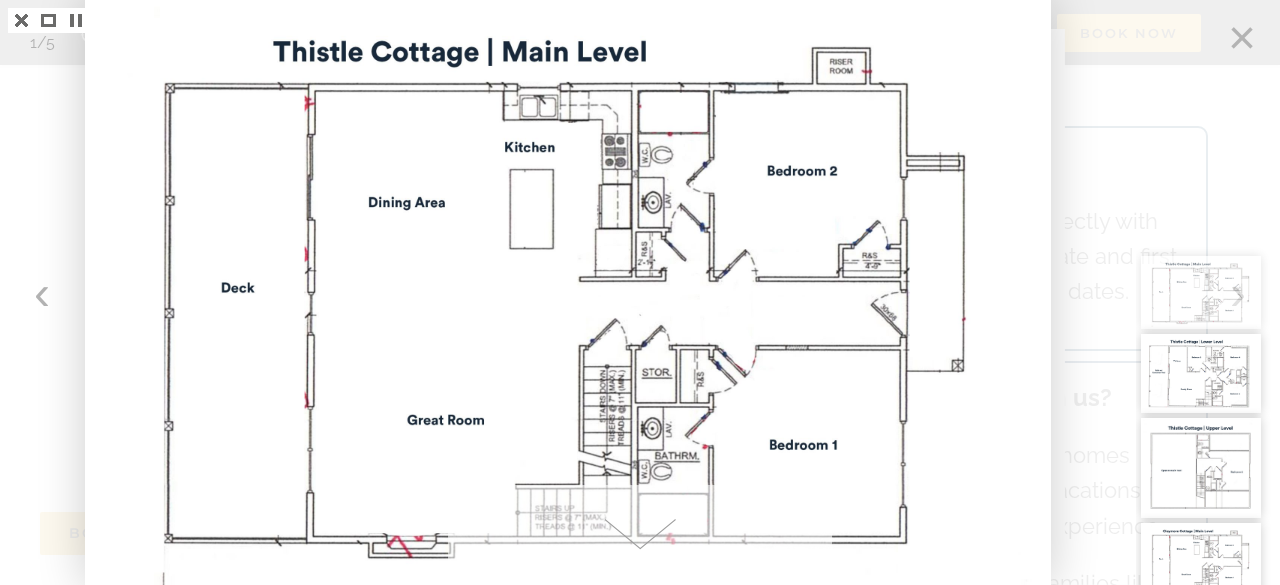 click at bounding box center (1201, 373) 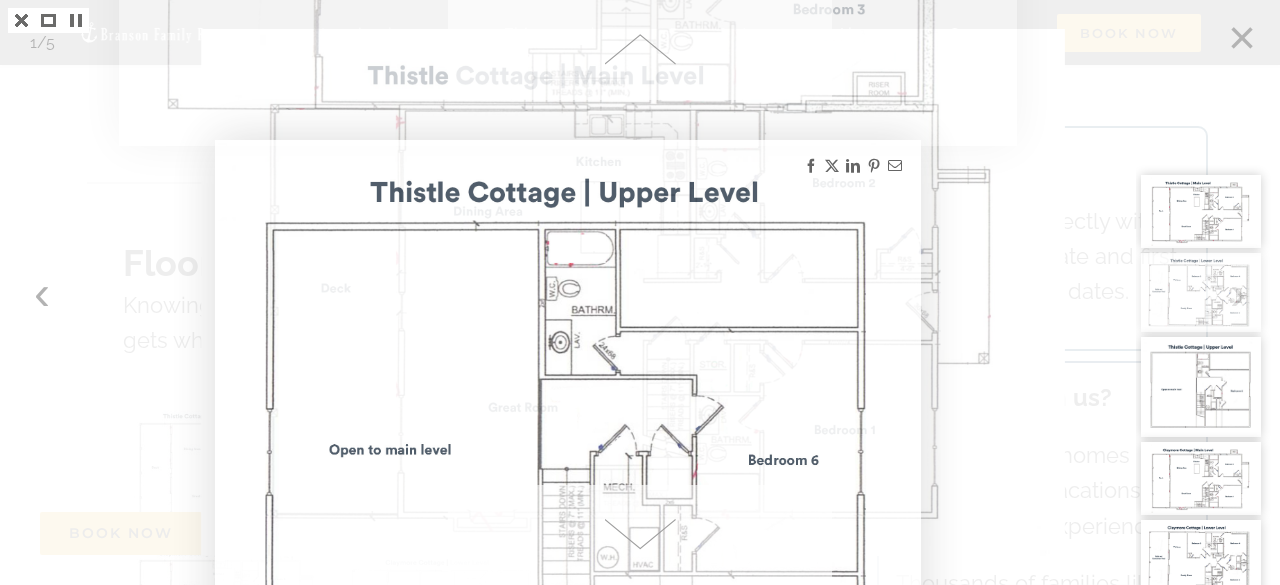 click at bounding box center [1201, 387] 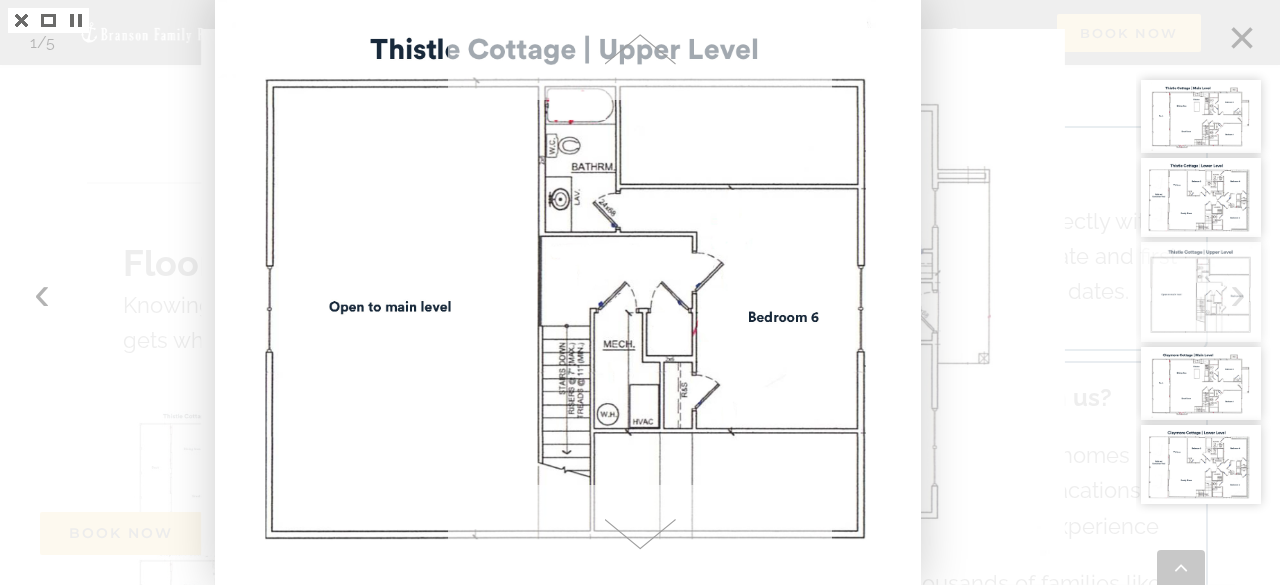 click at bounding box center (1201, 464) 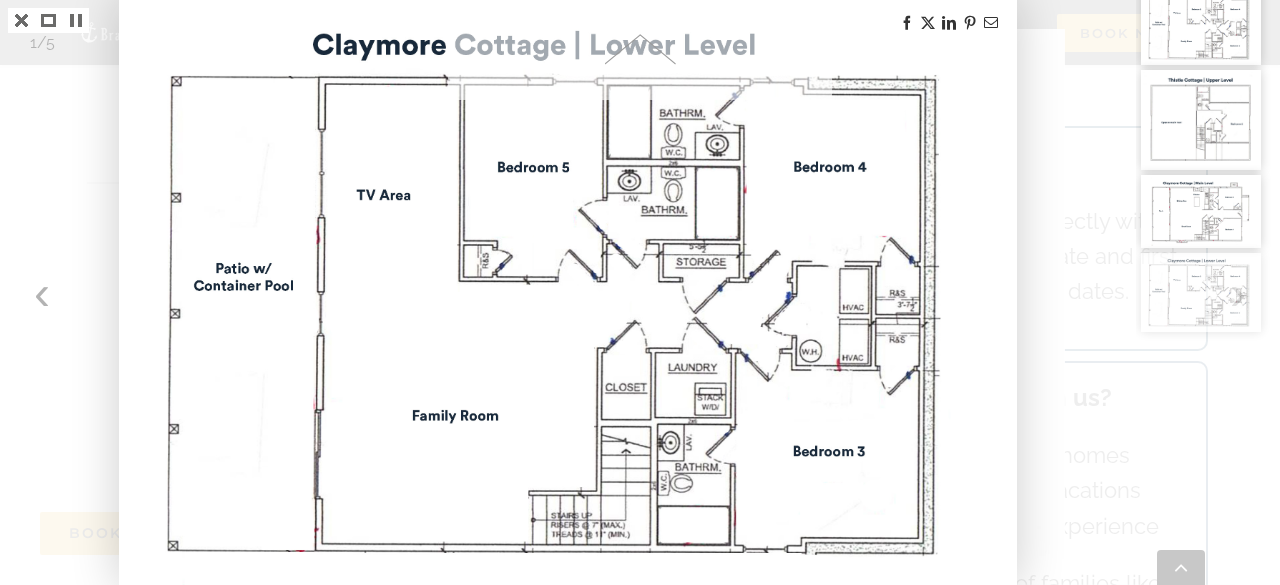 click at bounding box center (1201, 120) 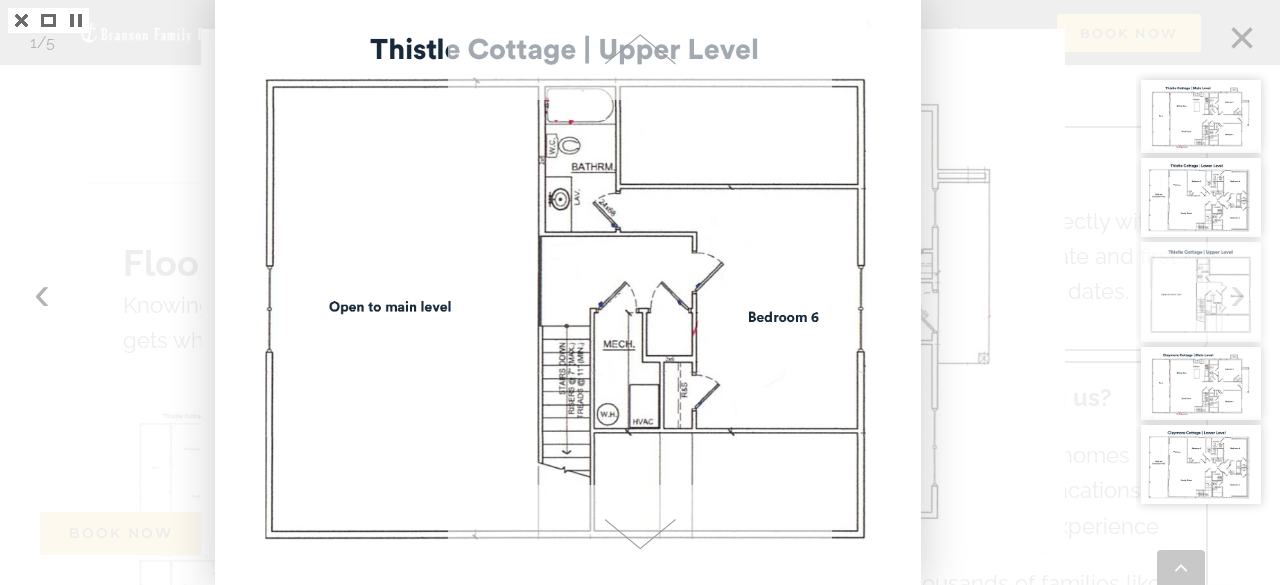 click at bounding box center [1201, 116] 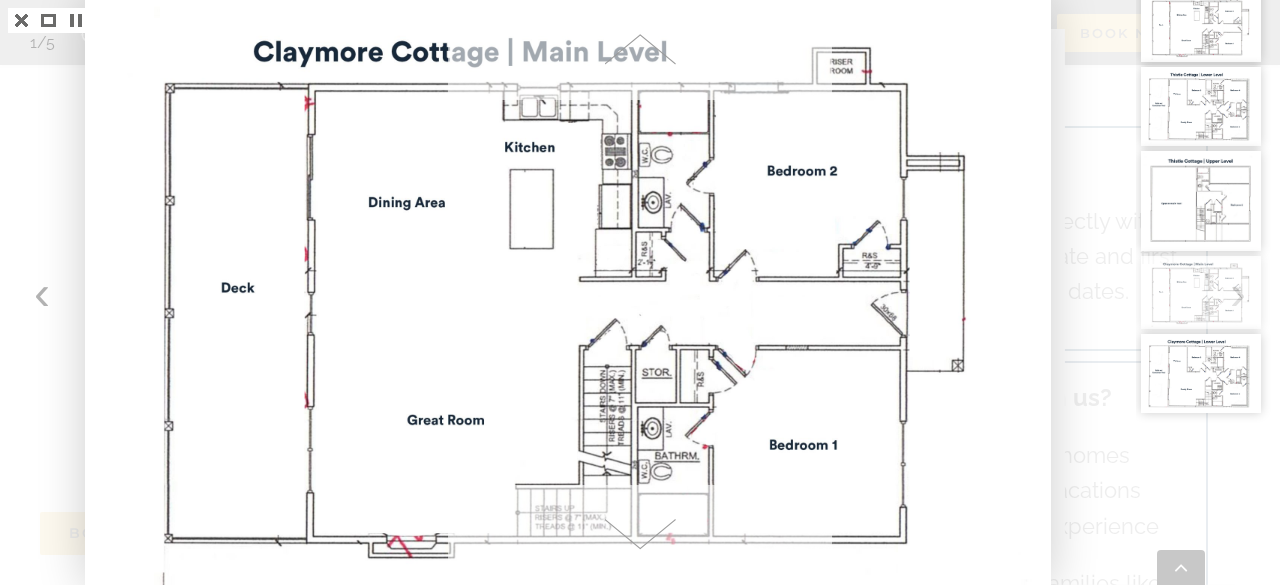 click at bounding box center (1201, 292) 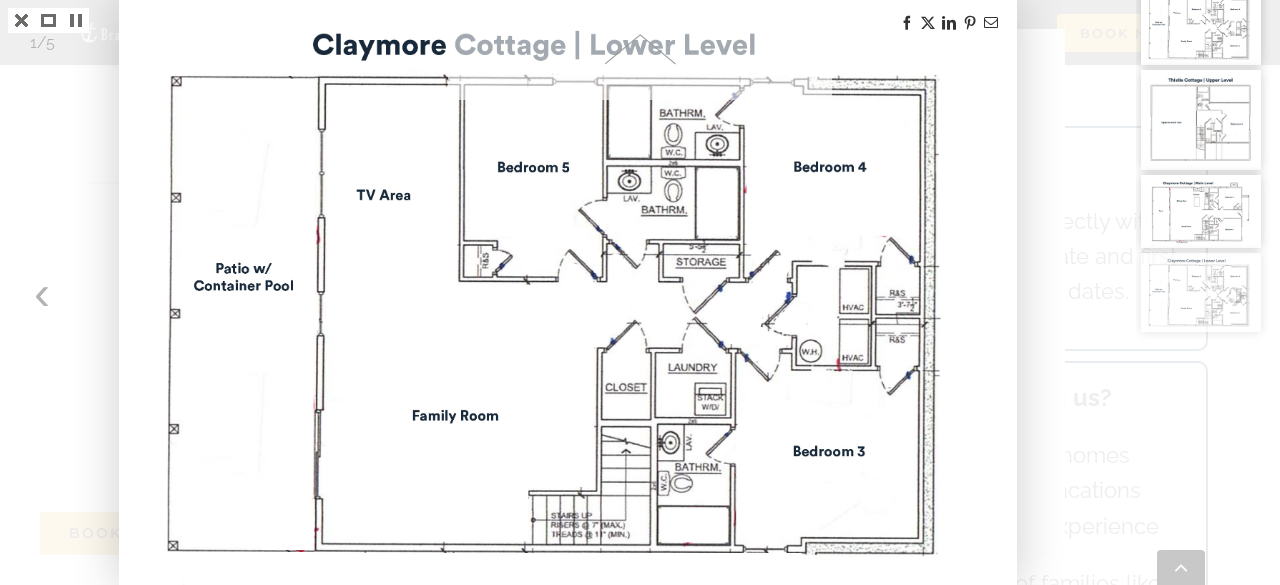 click at bounding box center [1201, 120] 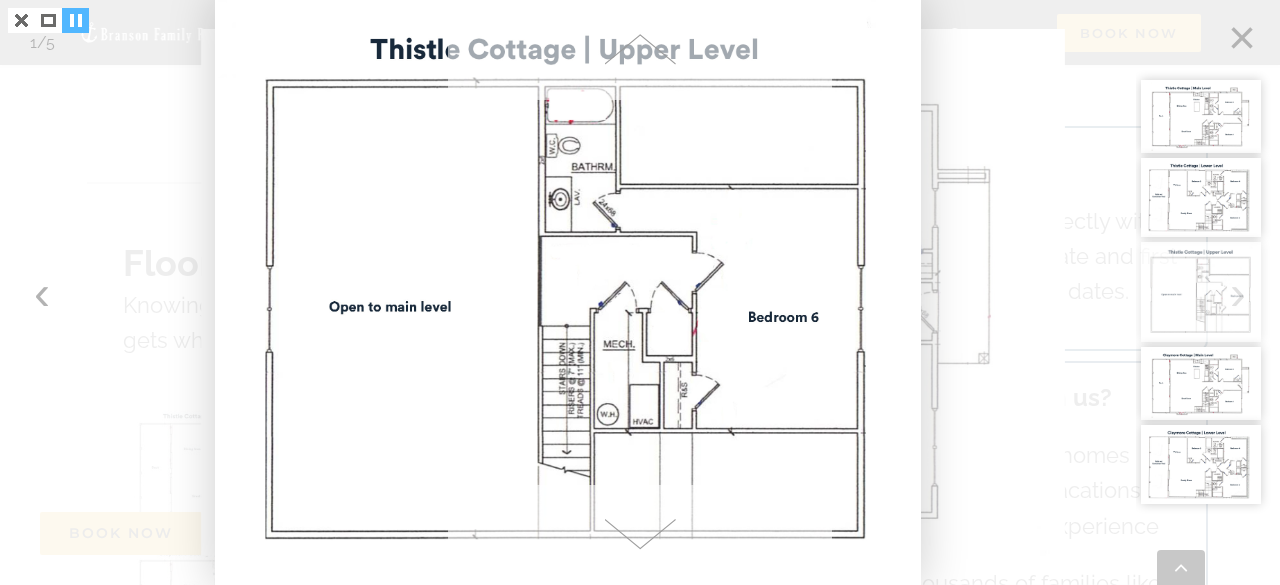 click at bounding box center (75, 20) 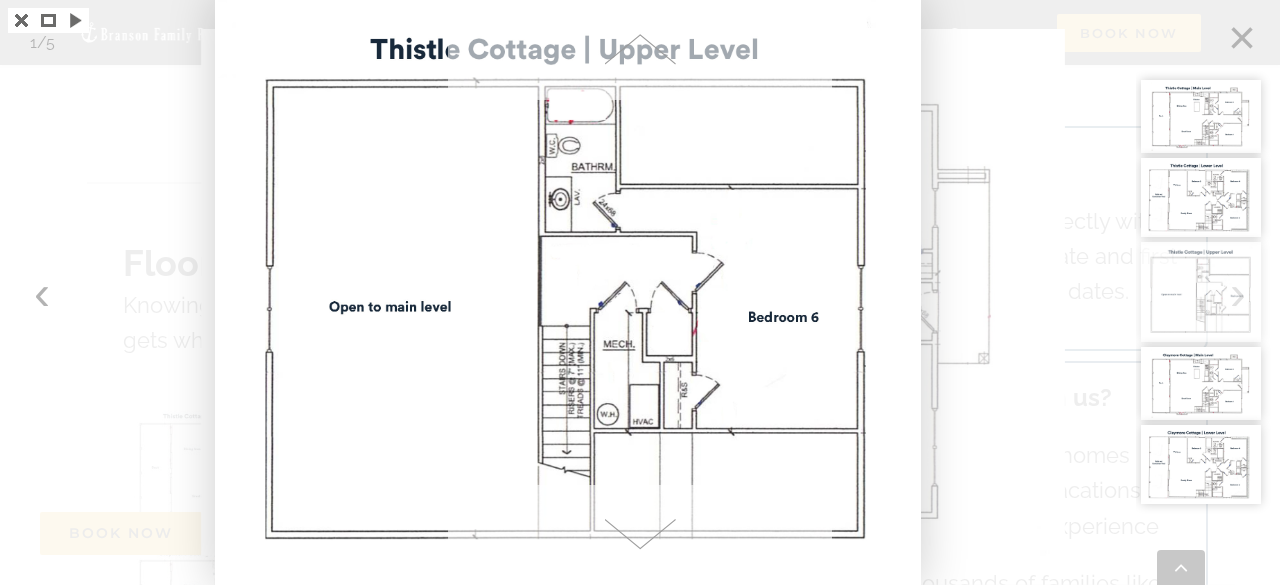 click at bounding box center [640, 292] 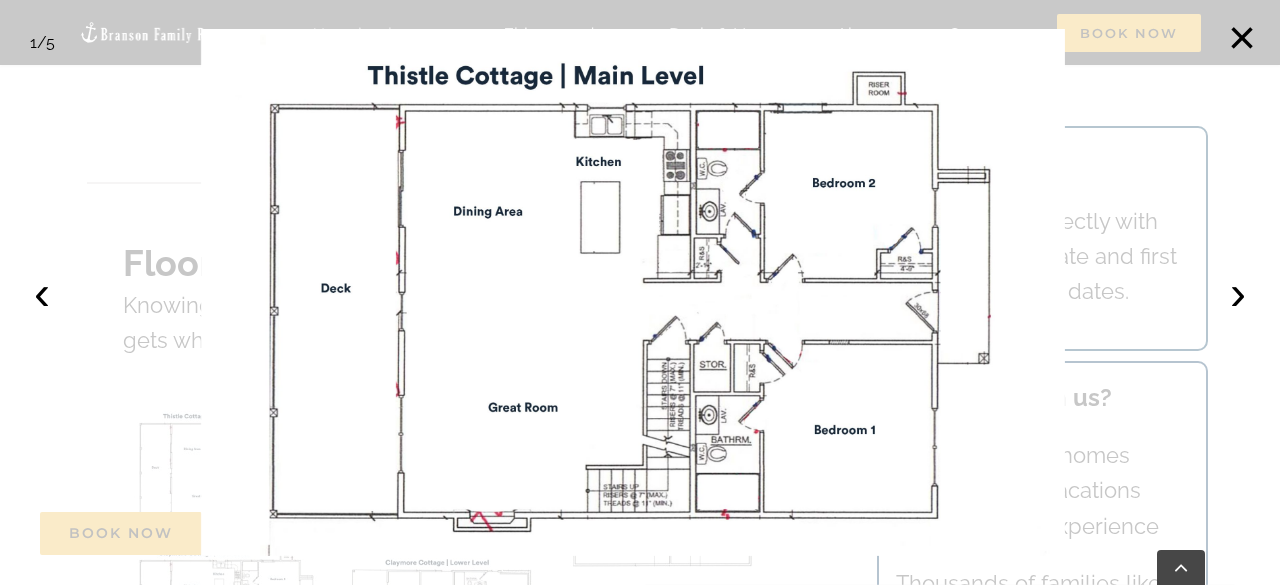click on "‹" at bounding box center [42, 293] 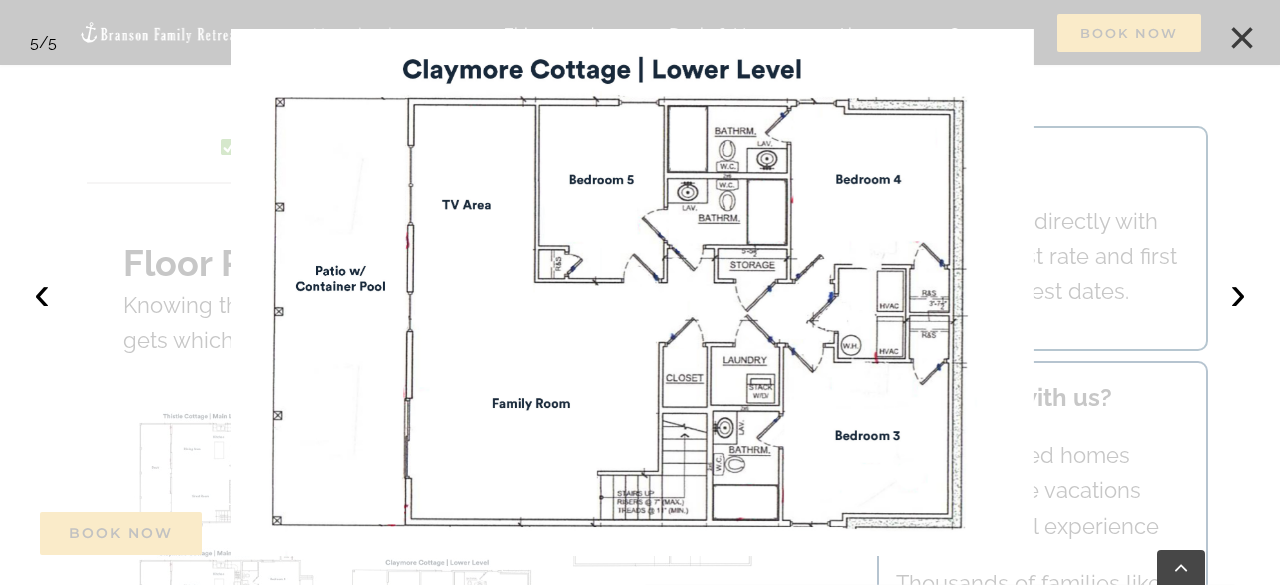 click on "×" at bounding box center (1242, 38) 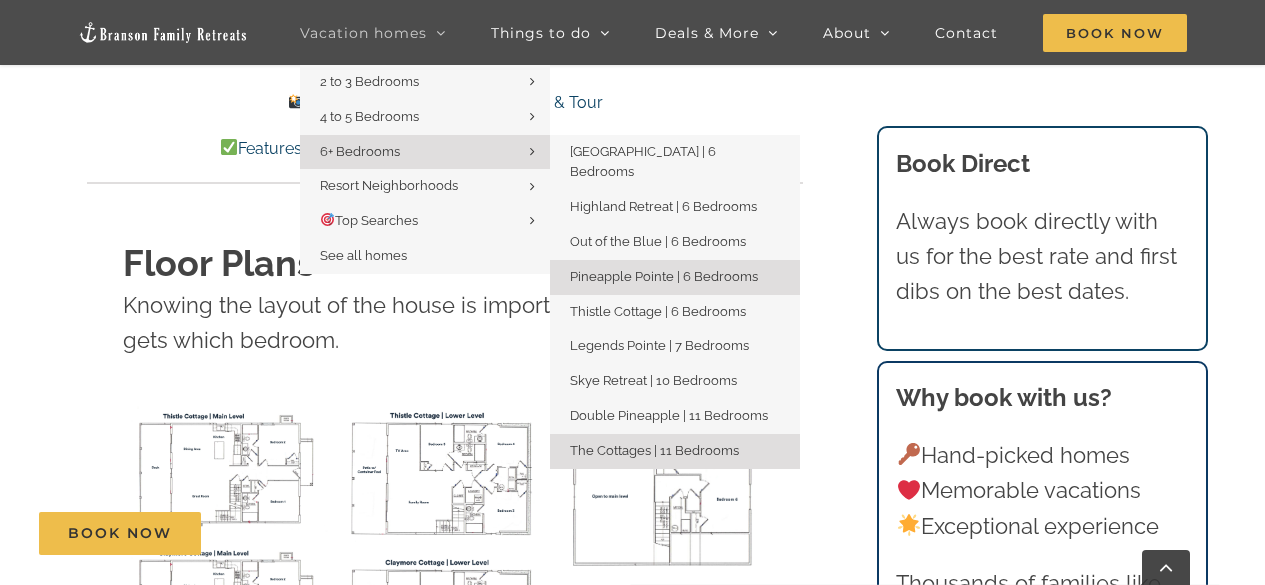 click on "Pineapple Pointe | 6 Bedrooms" at bounding box center [664, 276] 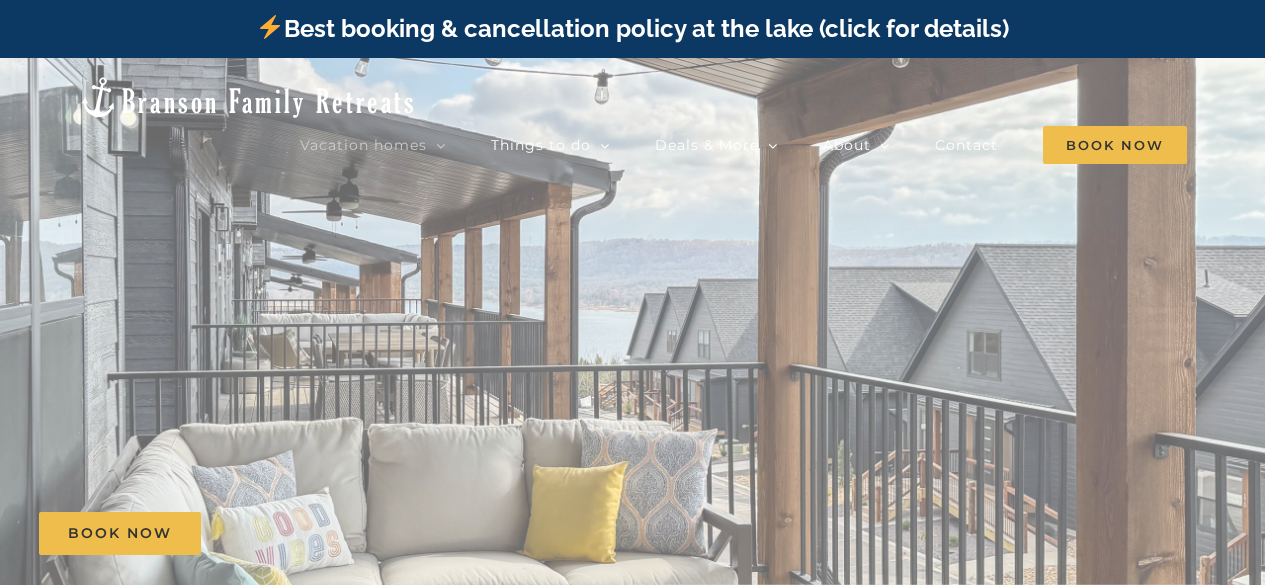scroll, scrollTop: 0, scrollLeft: 0, axis: both 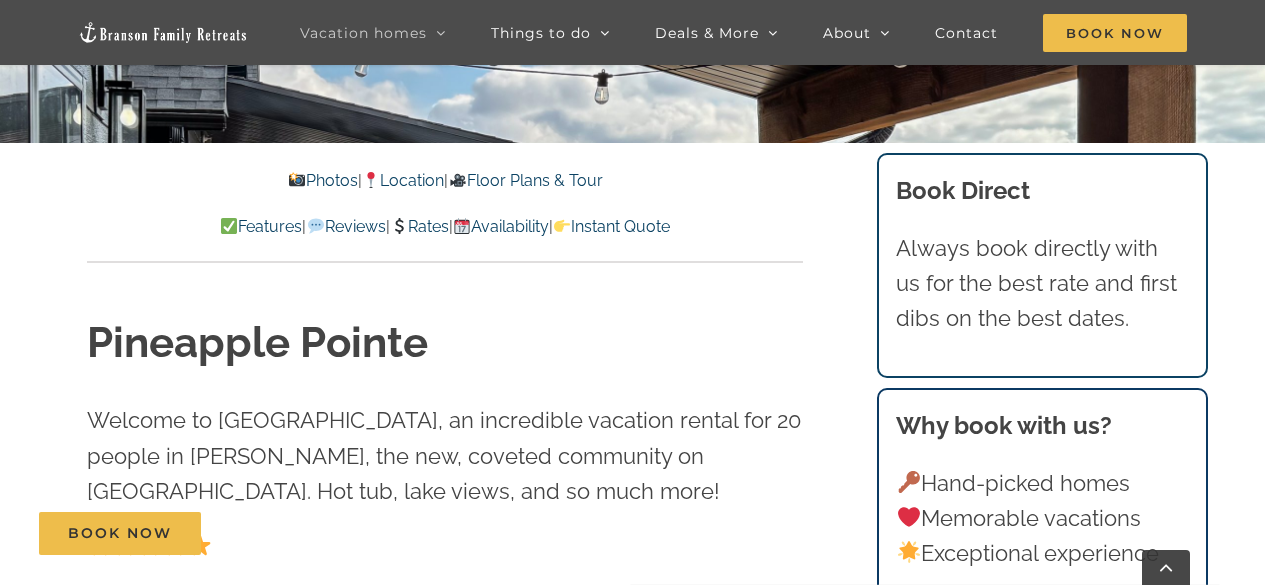 click on "Floor Plans & Tour" at bounding box center [525, 180] 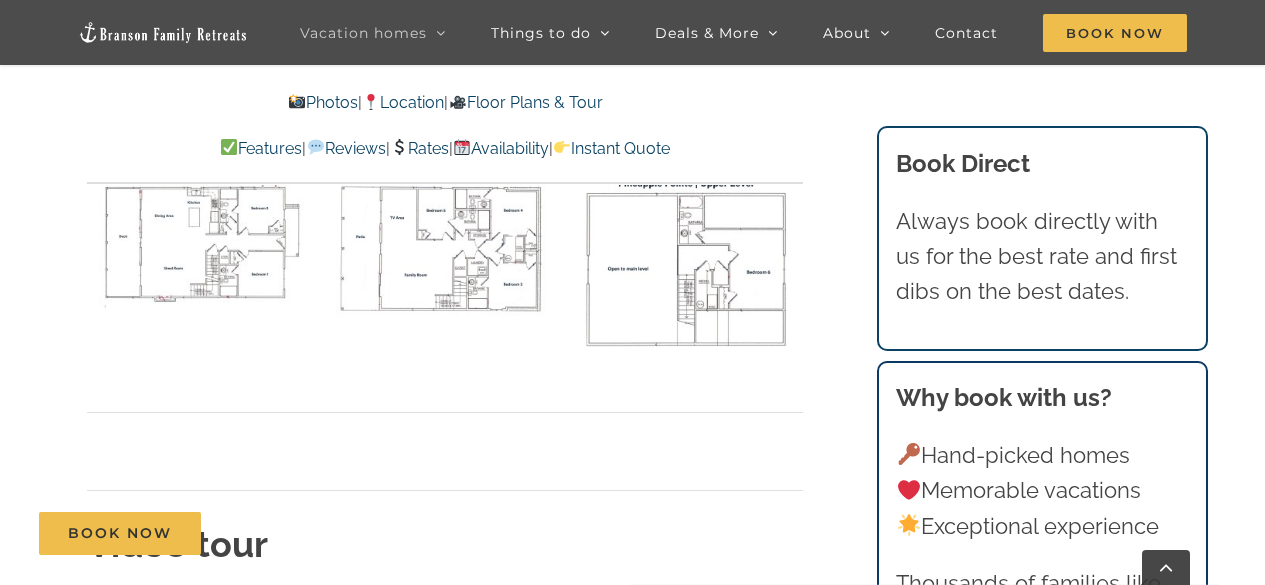 click at bounding box center [203, 238] 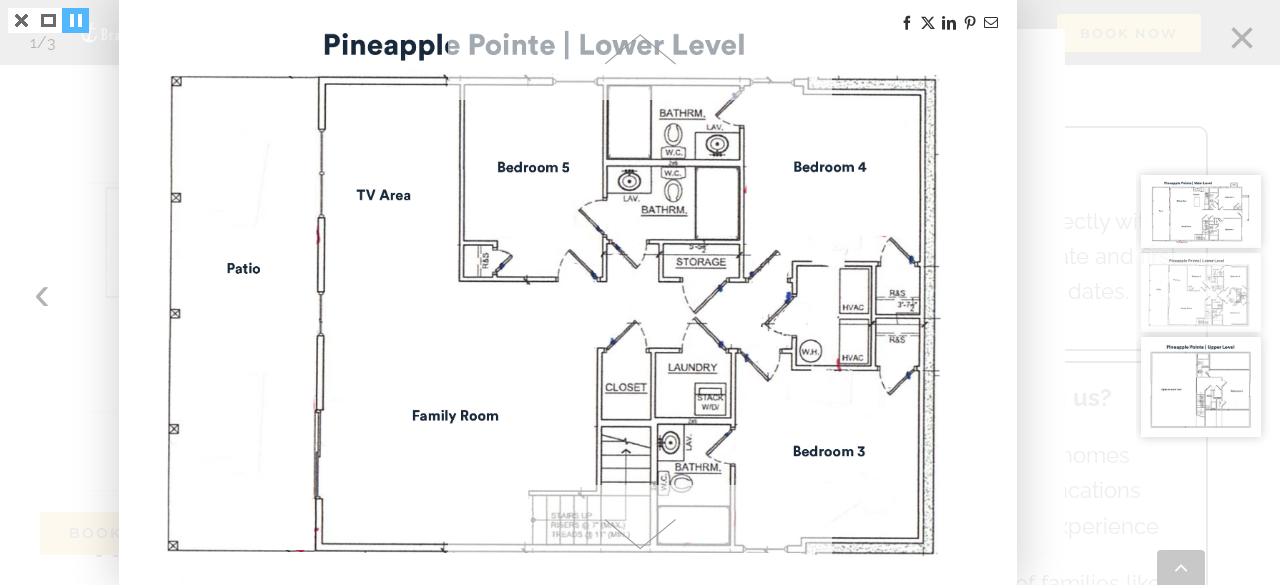 click at bounding box center (75, 20) 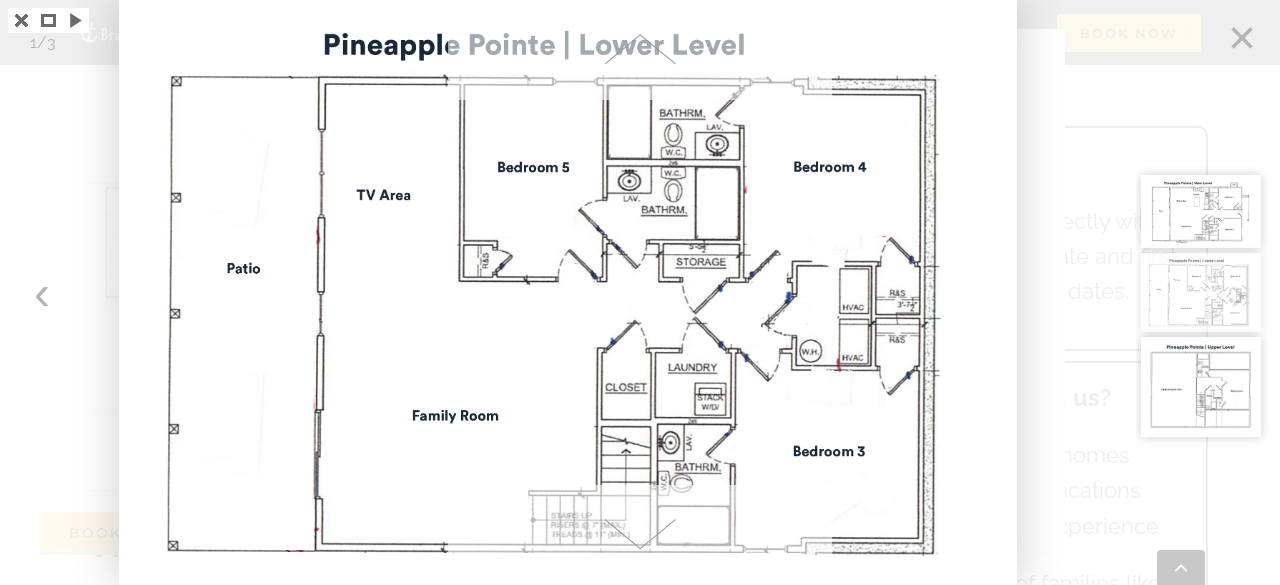 click at bounding box center (1208, 292) 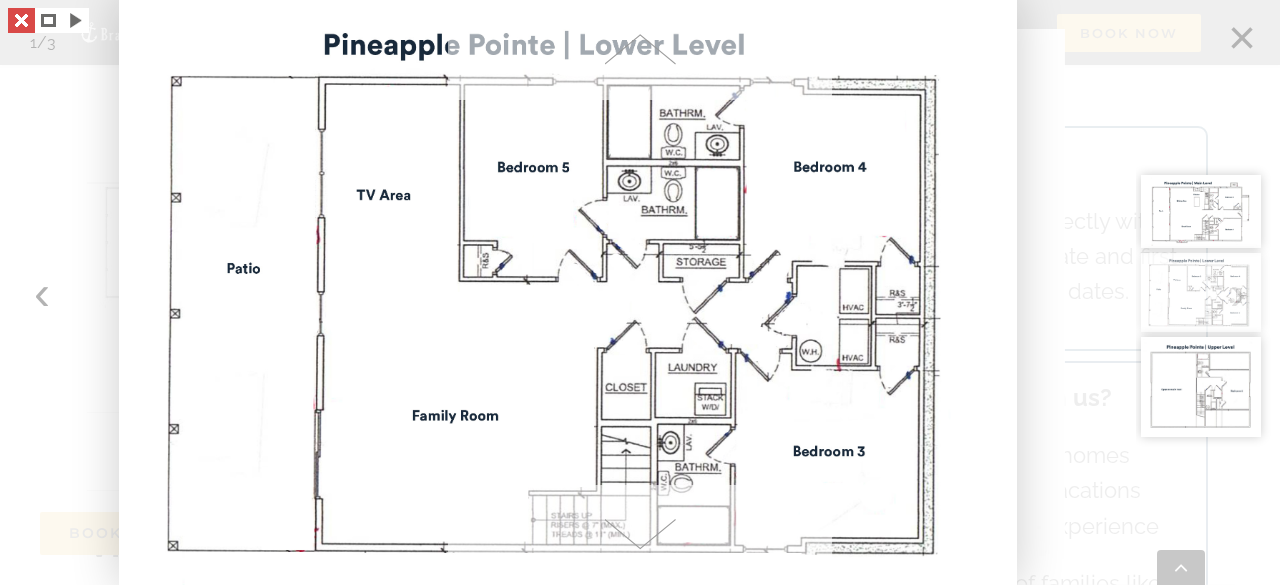click at bounding box center [21, 20] 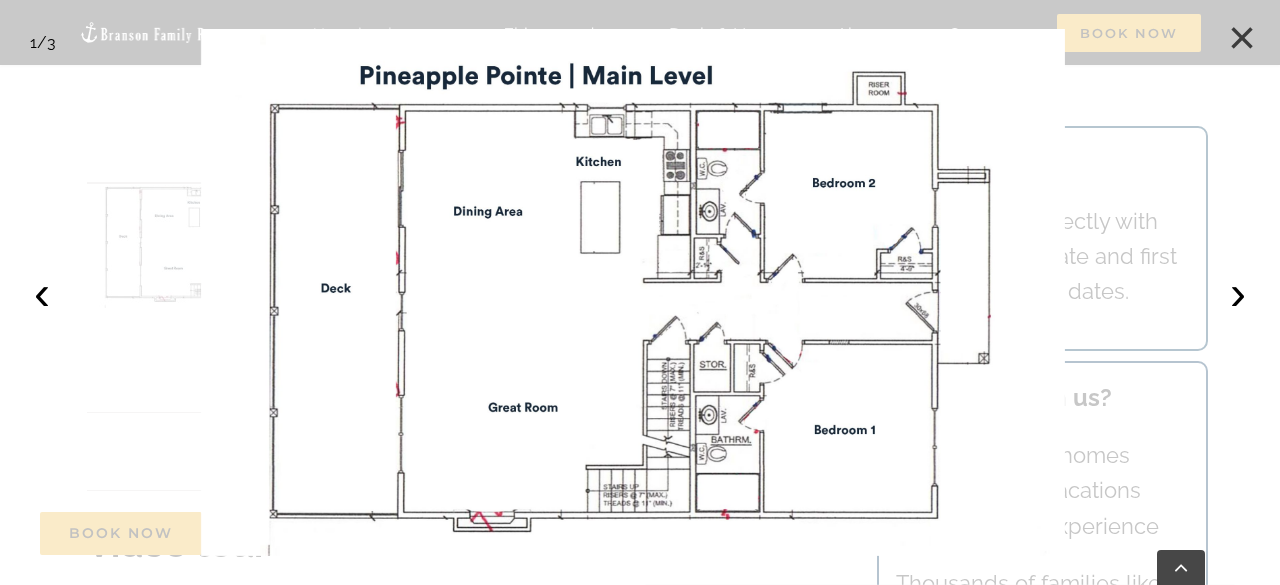 click on "×" at bounding box center (1242, 38) 